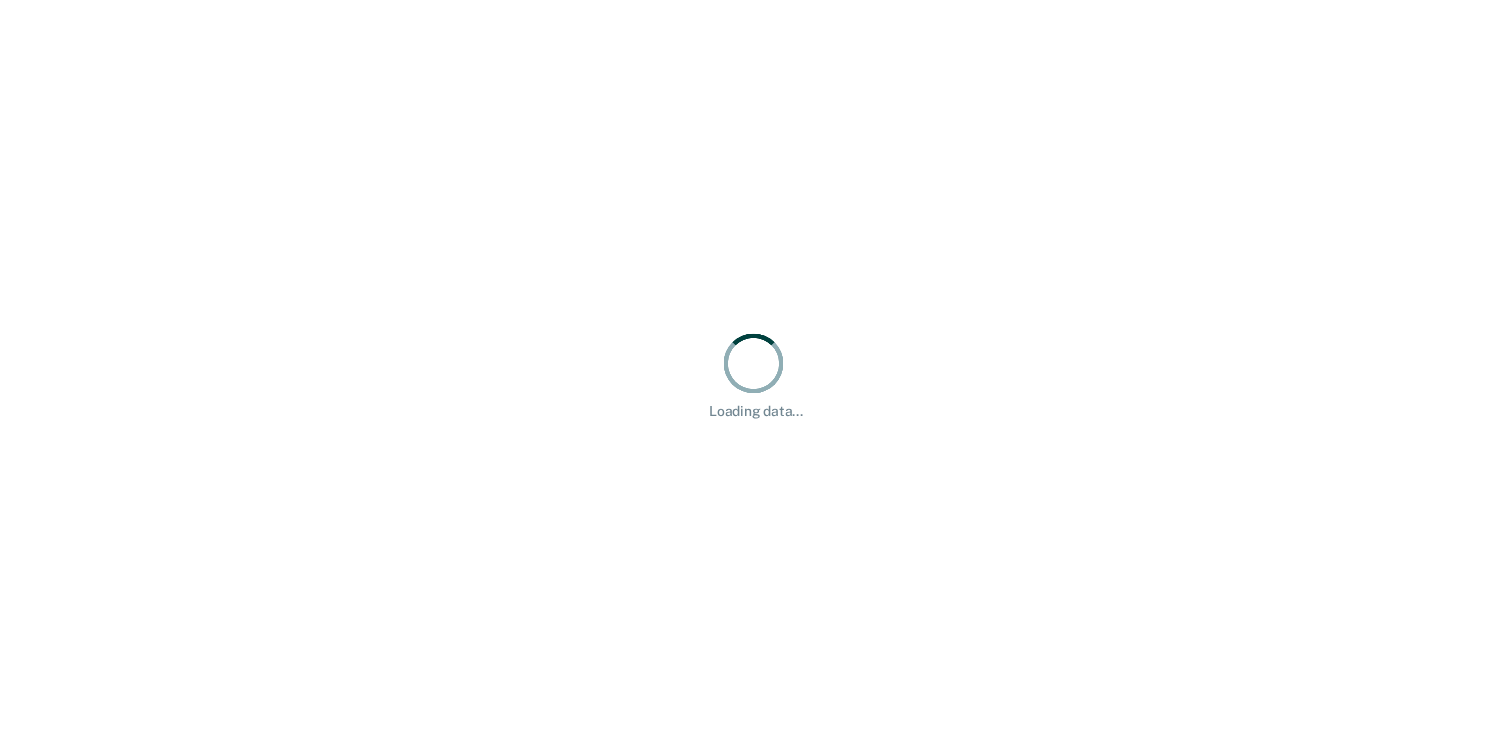 scroll, scrollTop: 0, scrollLeft: 0, axis: both 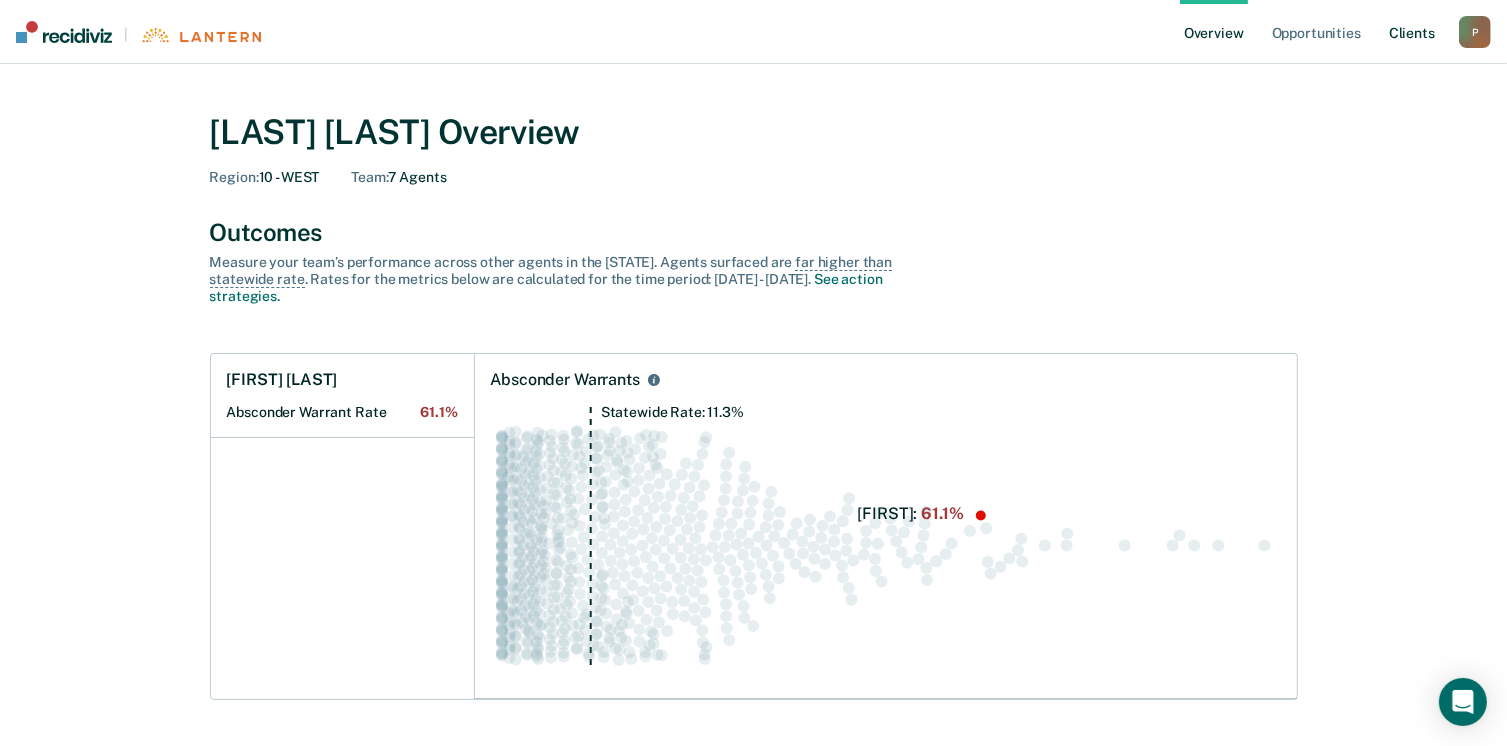 click on "Client s" at bounding box center (1412, 32) 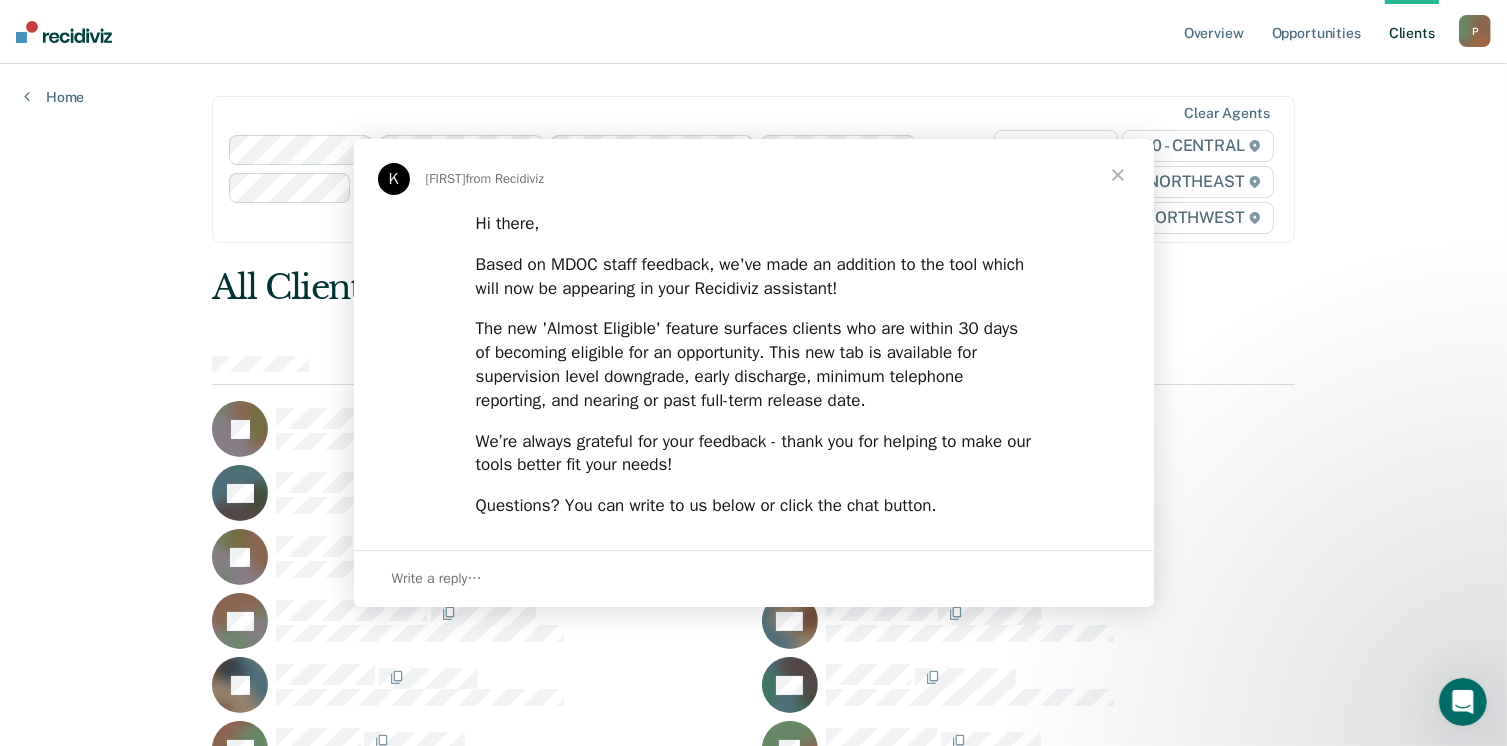 scroll, scrollTop: 0, scrollLeft: 0, axis: both 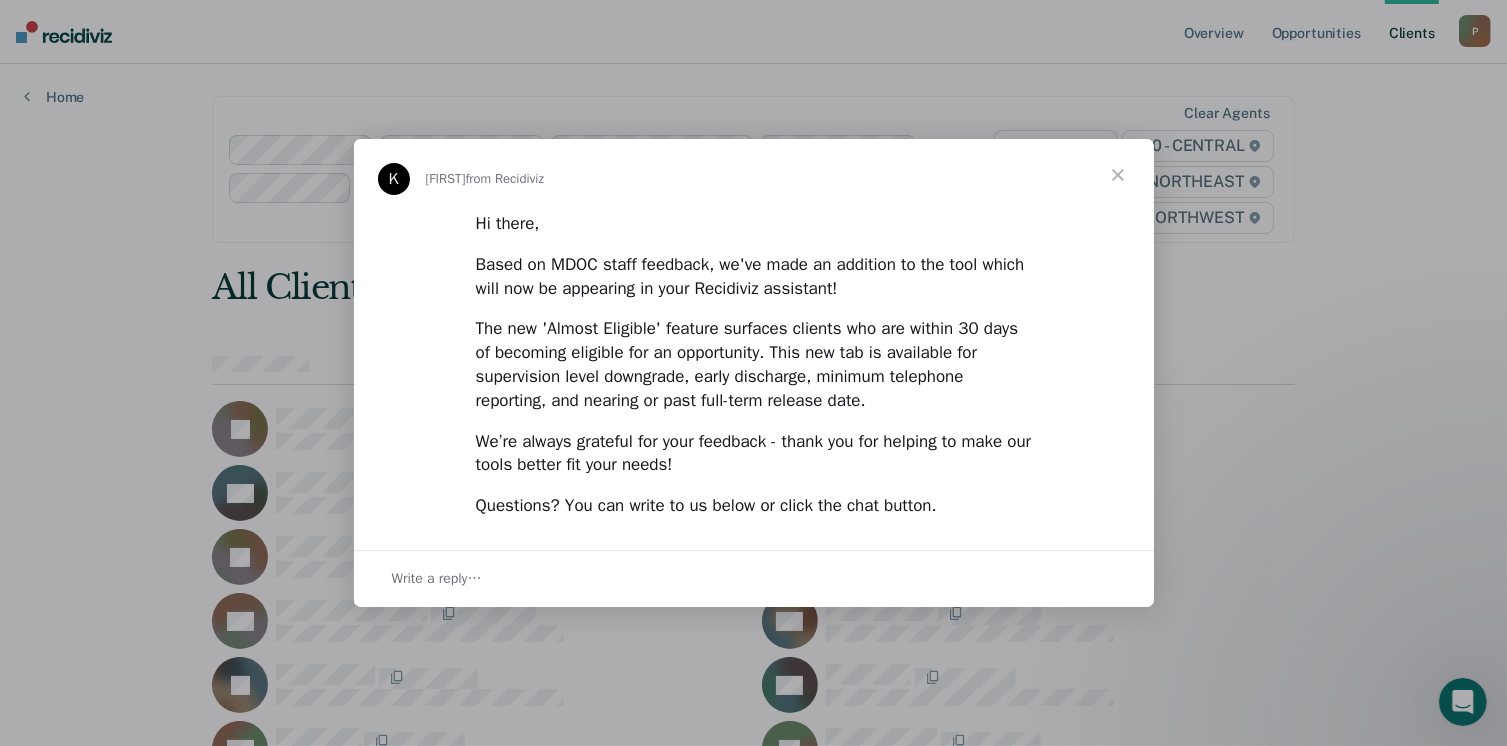 click at bounding box center [1118, 175] 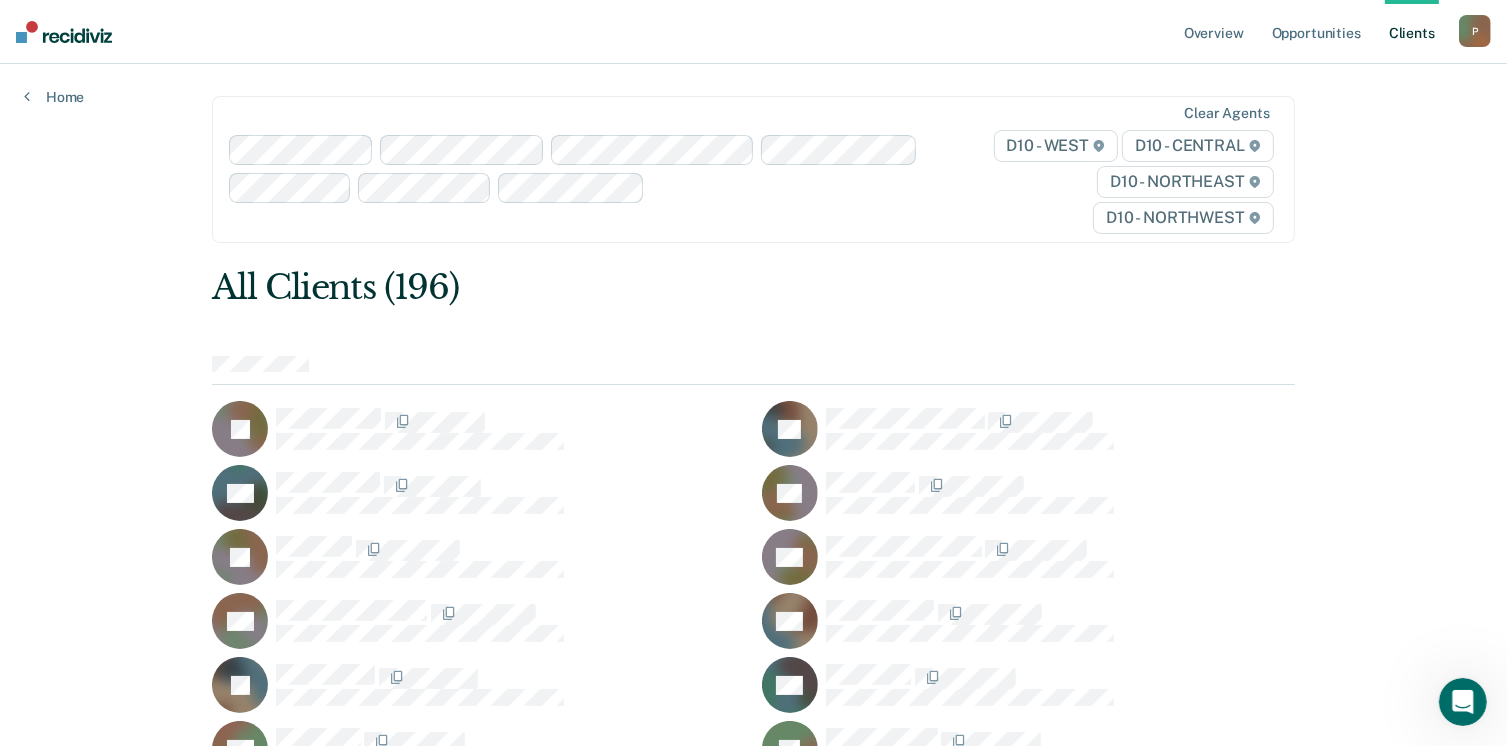 click on "P" at bounding box center [1475, 31] 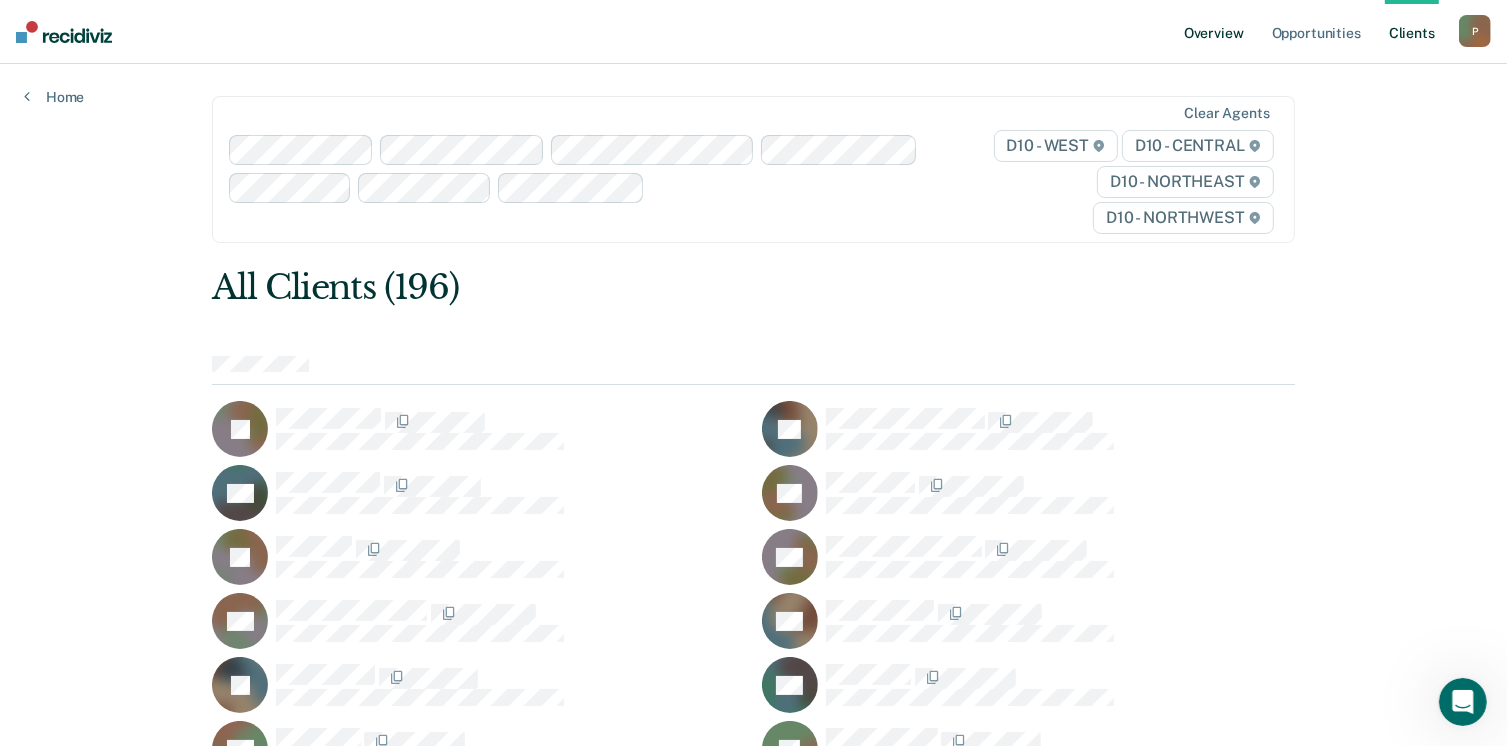 click on "Overview" at bounding box center [1214, 32] 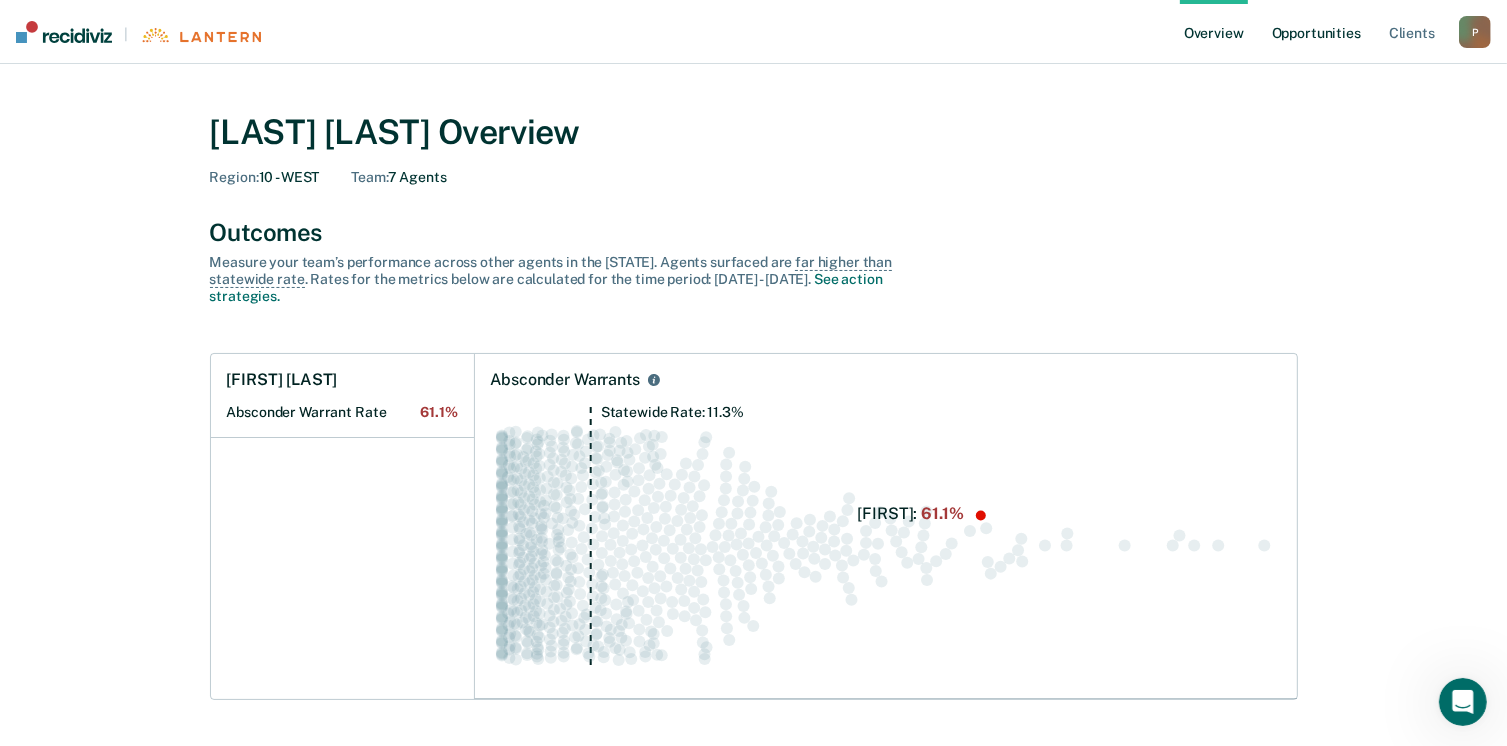 click on "Opportunities" at bounding box center (1316, 32) 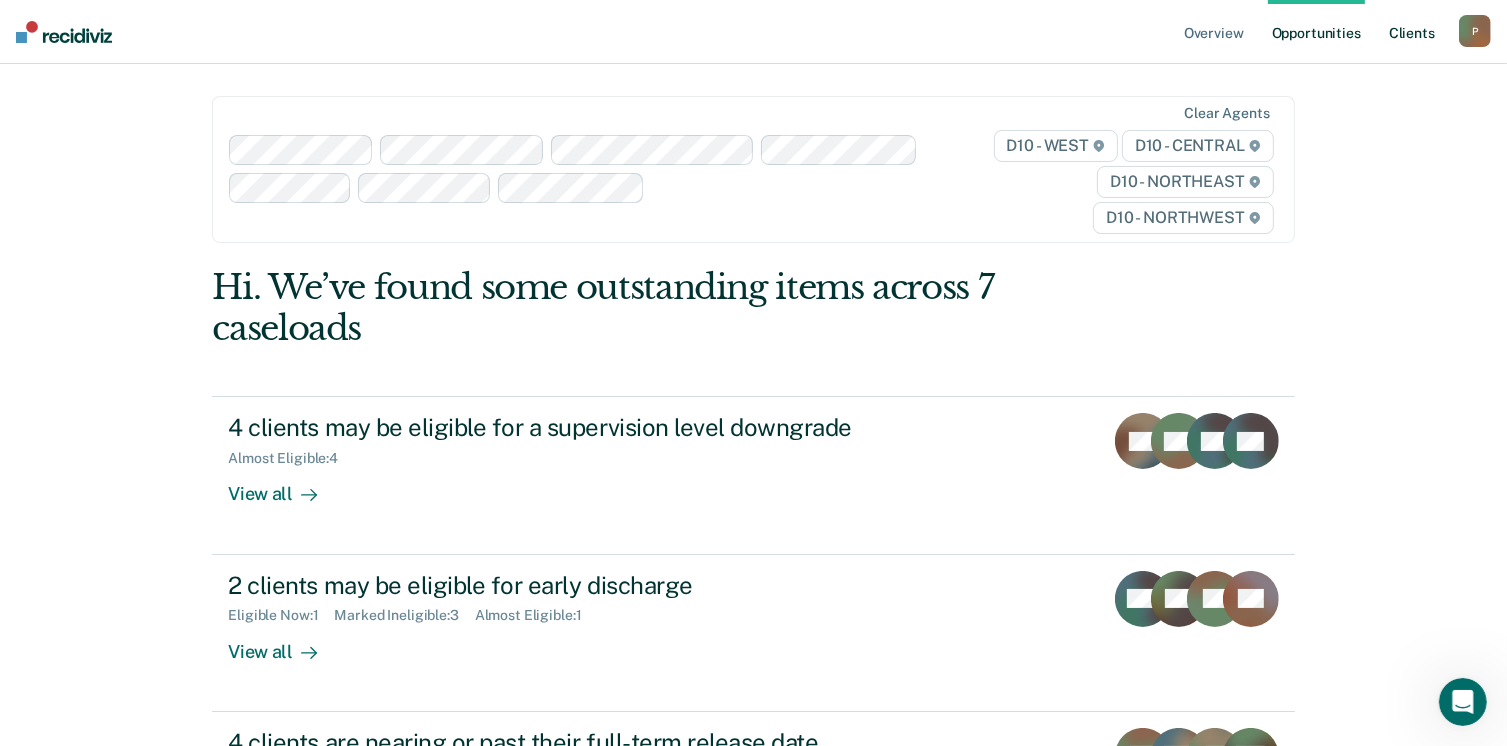 click on "Client s" at bounding box center (1412, 32) 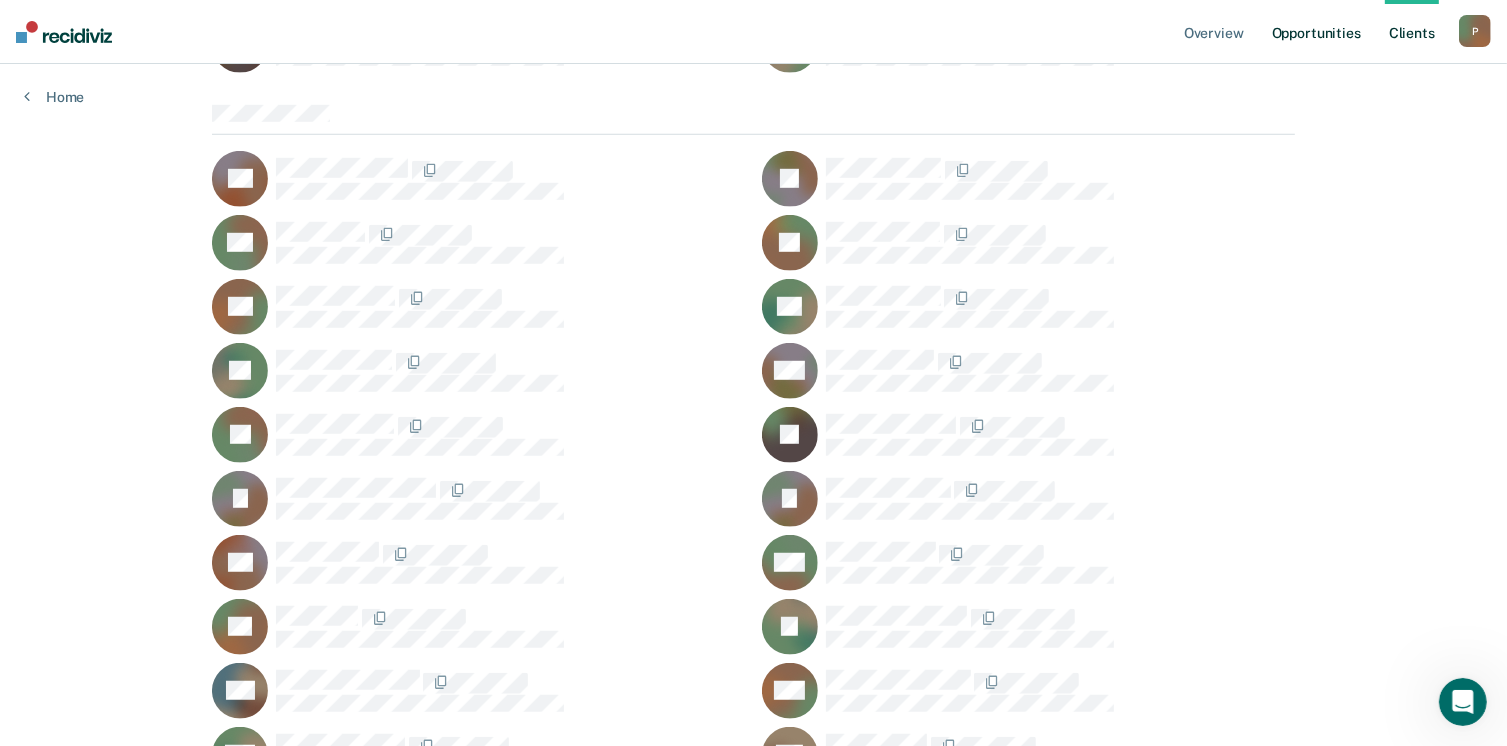 scroll, scrollTop: 1400, scrollLeft: 0, axis: vertical 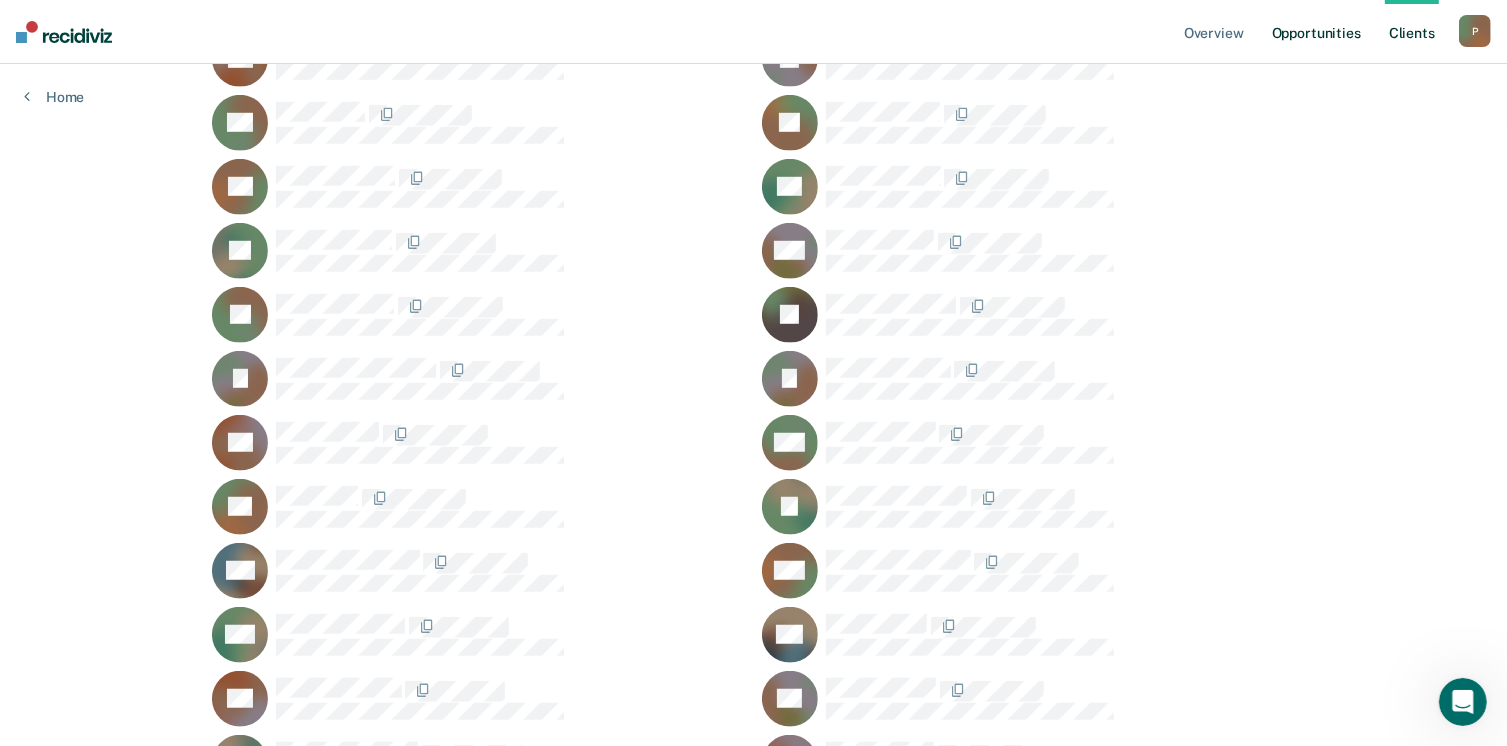click on "Opportunities" at bounding box center (1316, 32) 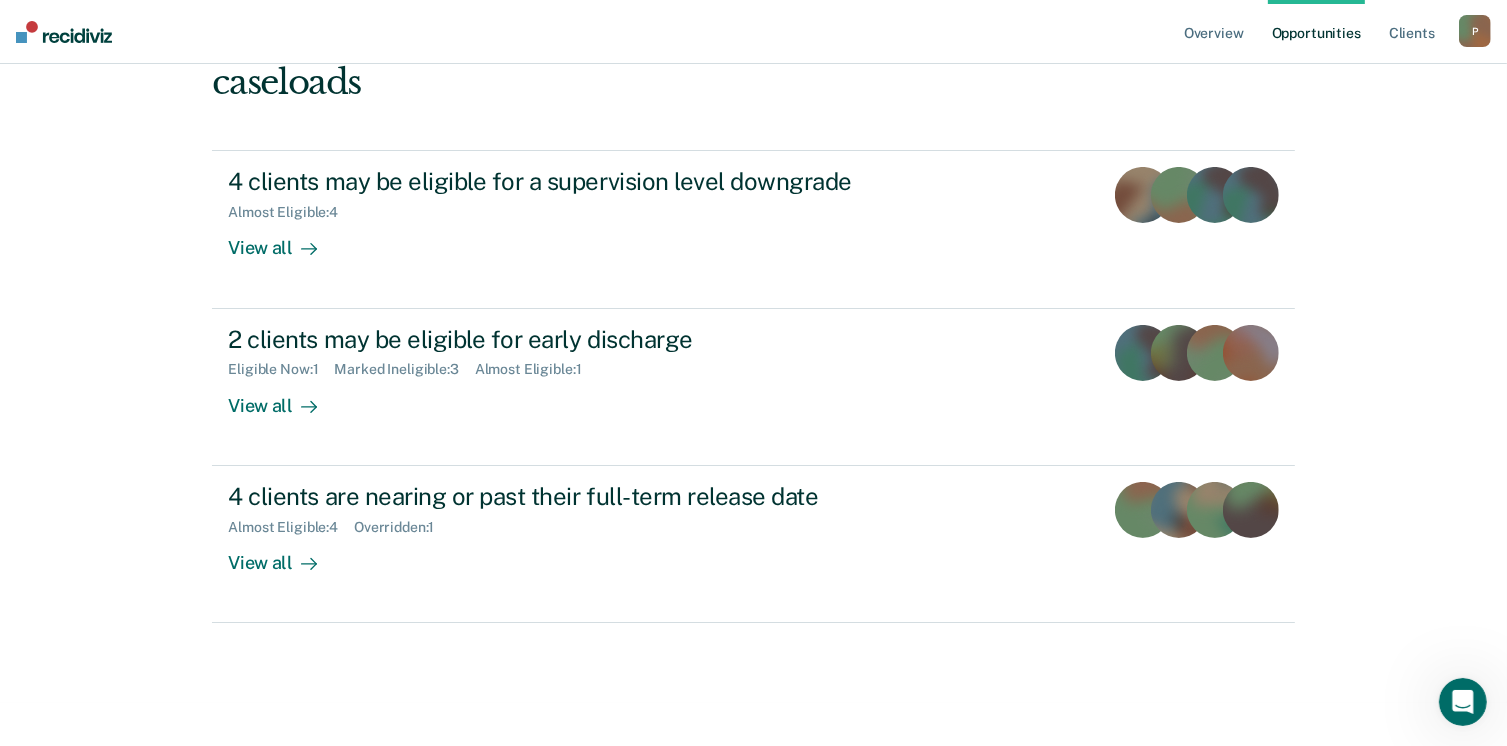 scroll, scrollTop: 0, scrollLeft: 0, axis: both 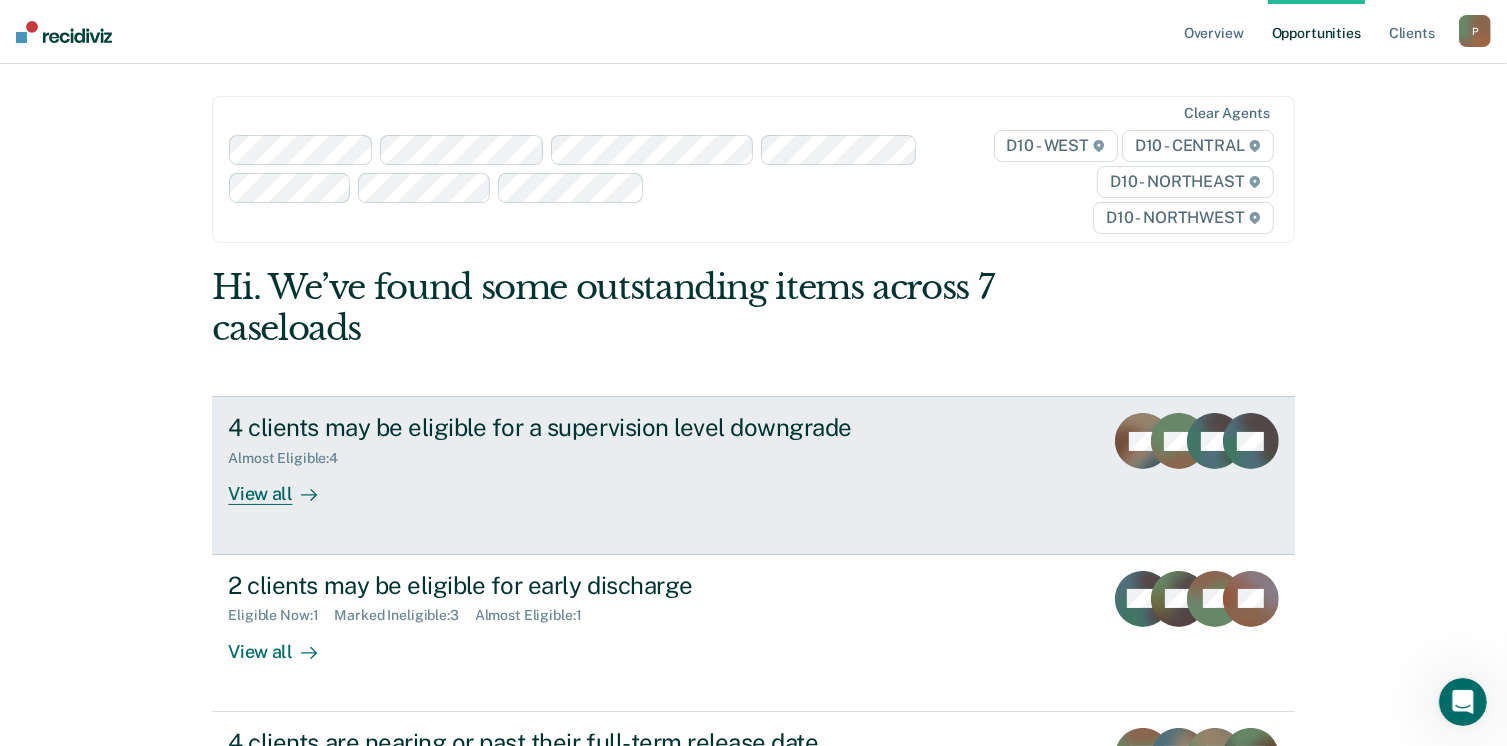 click on "View all" at bounding box center [284, 486] 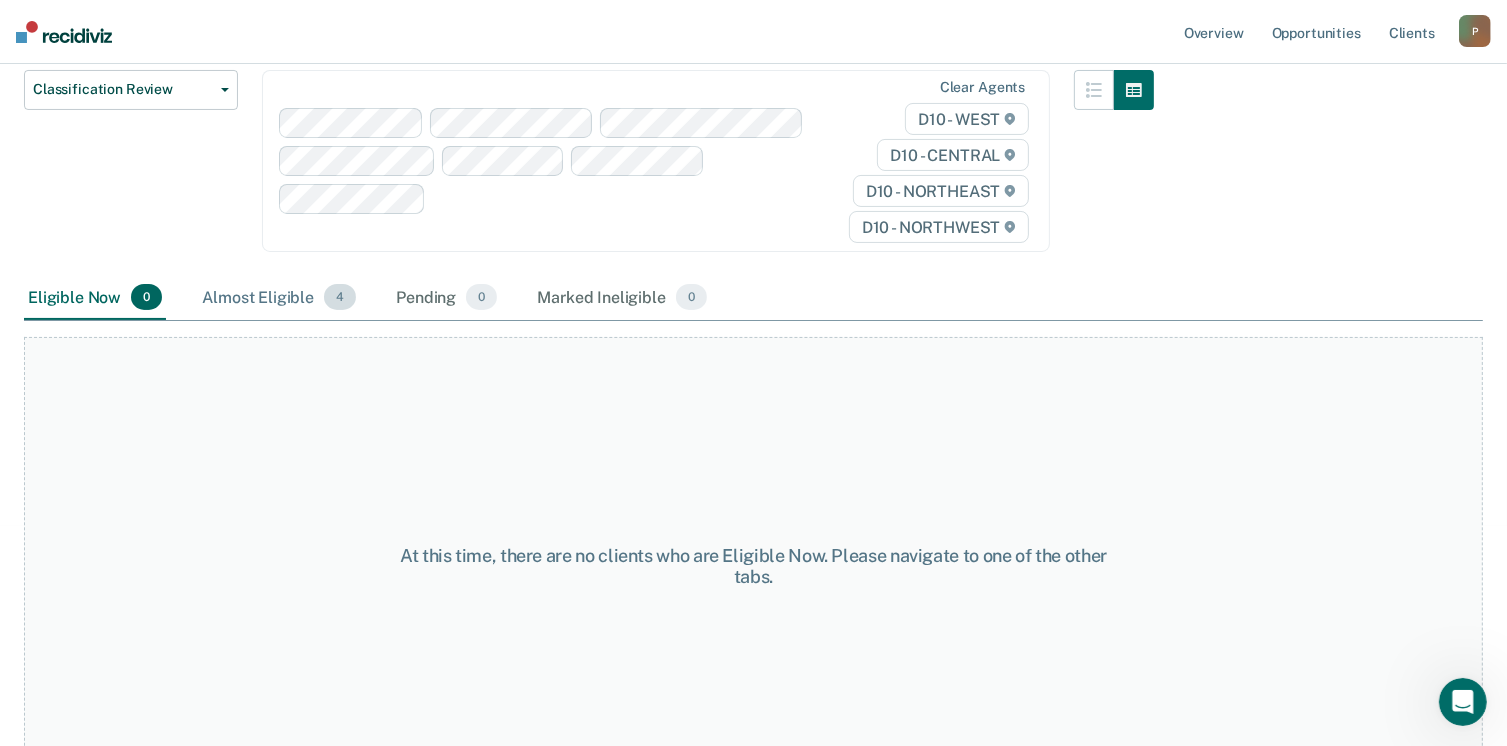 scroll, scrollTop: 282, scrollLeft: 0, axis: vertical 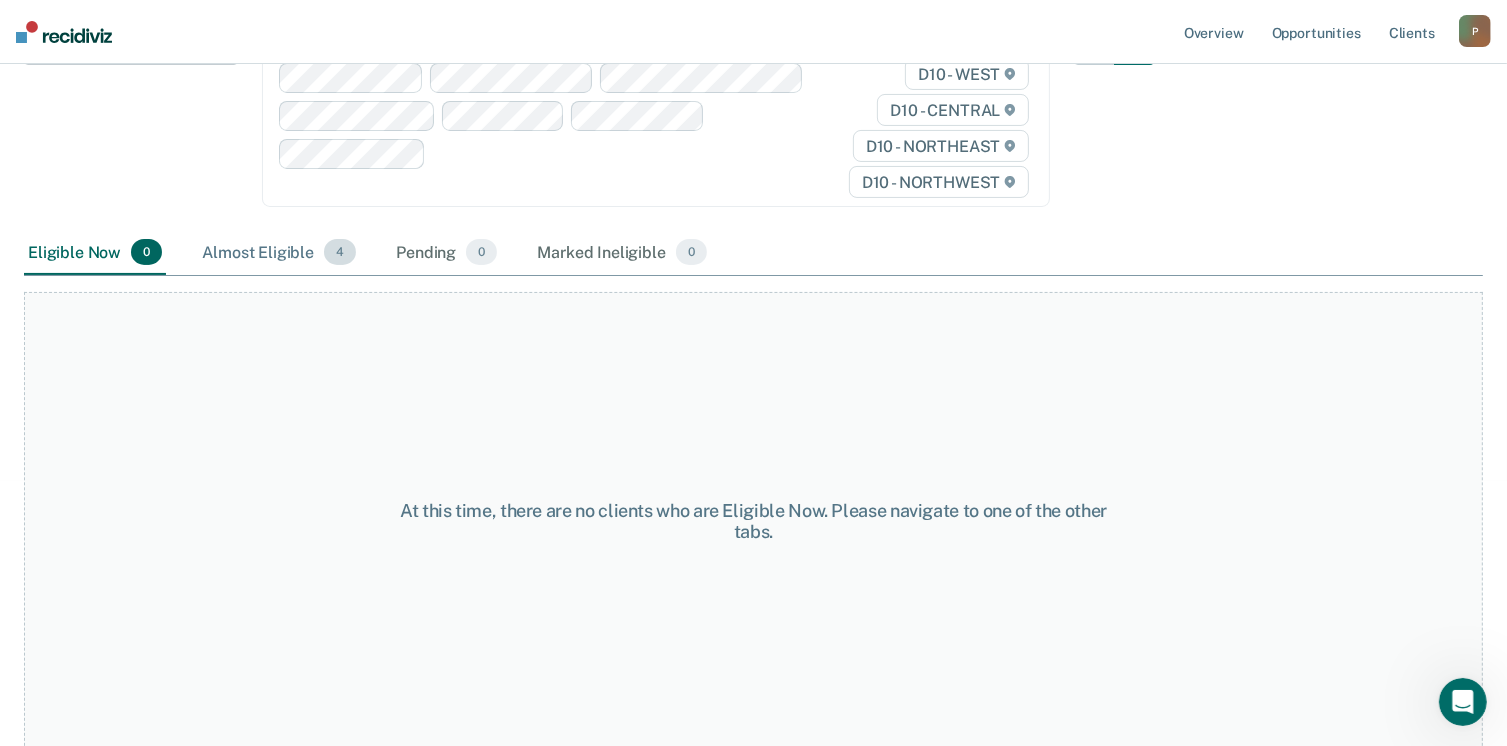 click on "Almost Eligible 4" at bounding box center [279, 253] 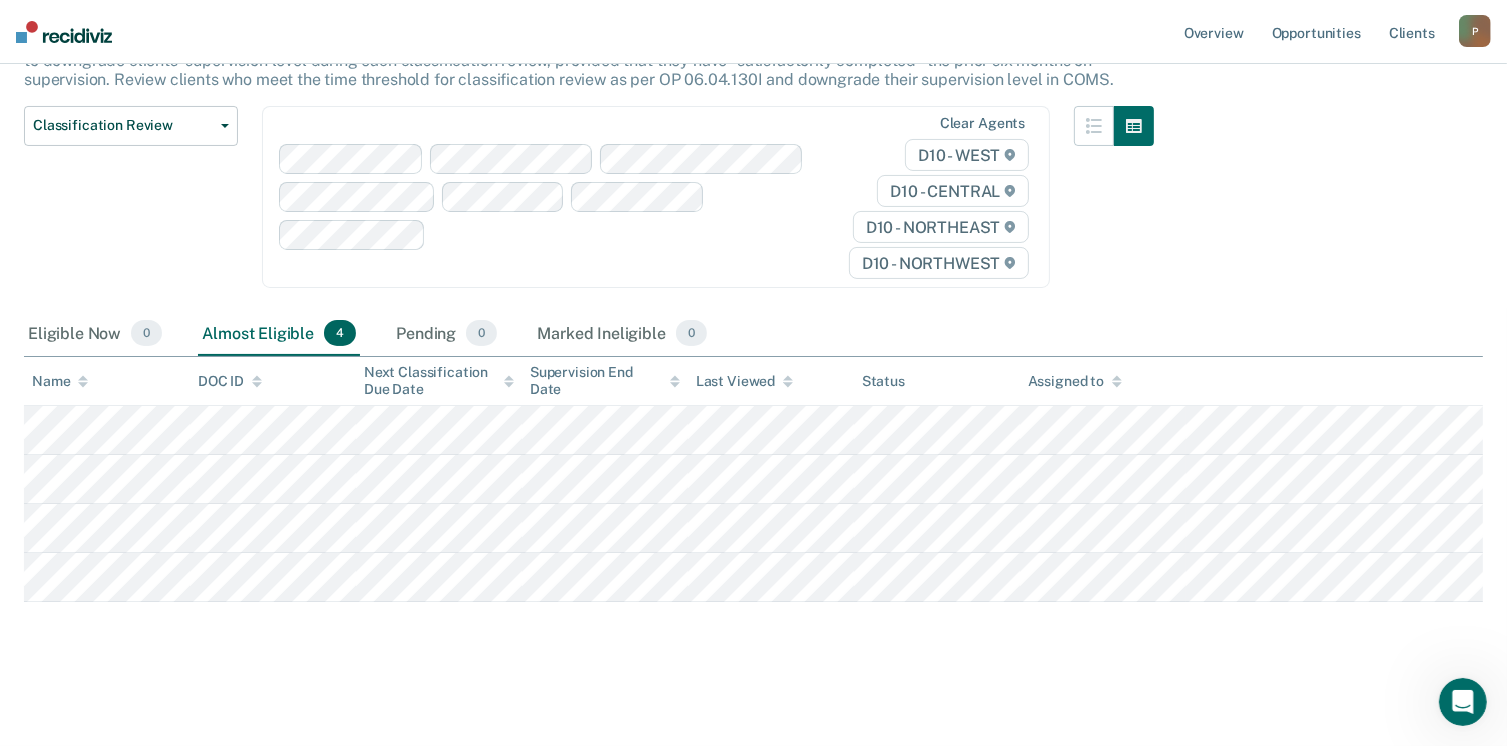 scroll, scrollTop: 198, scrollLeft: 0, axis: vertical 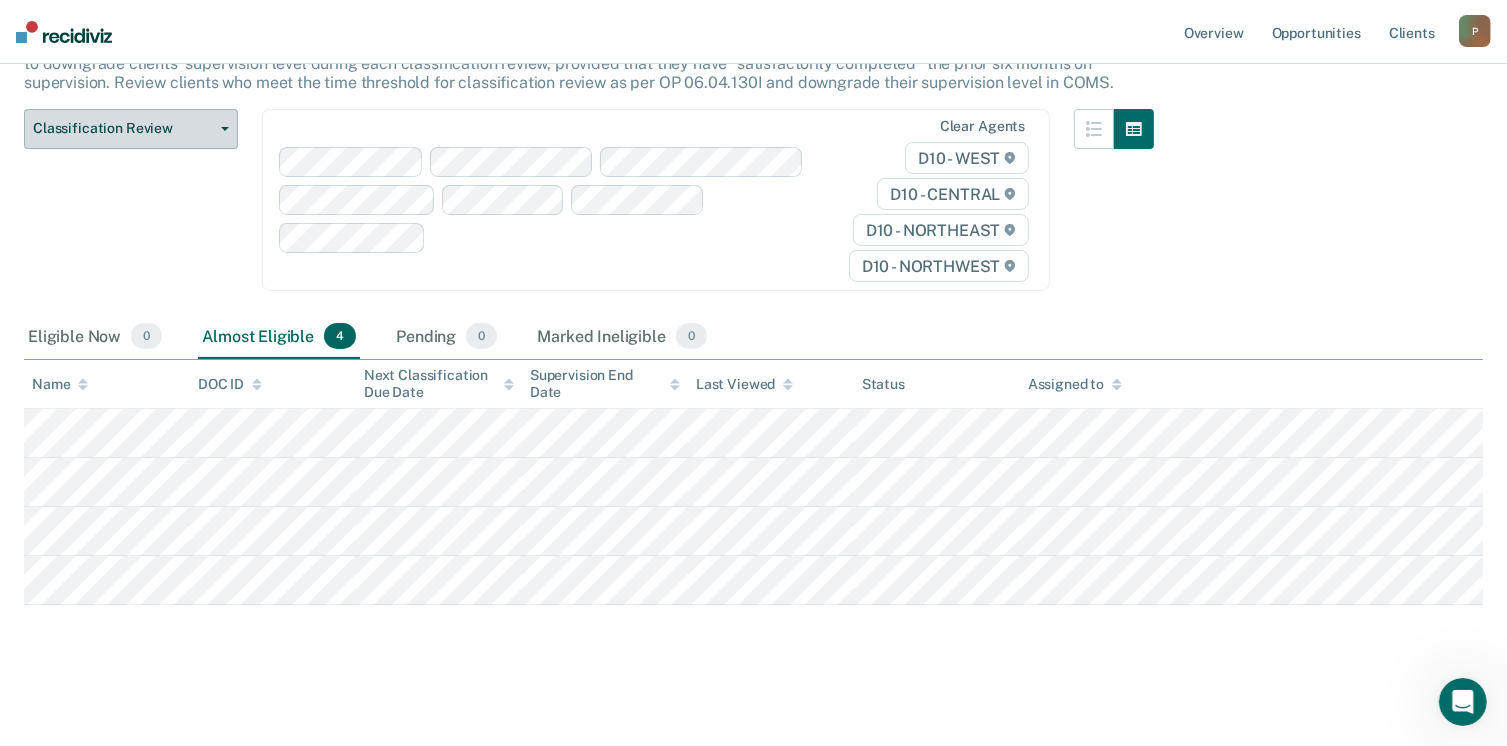 click 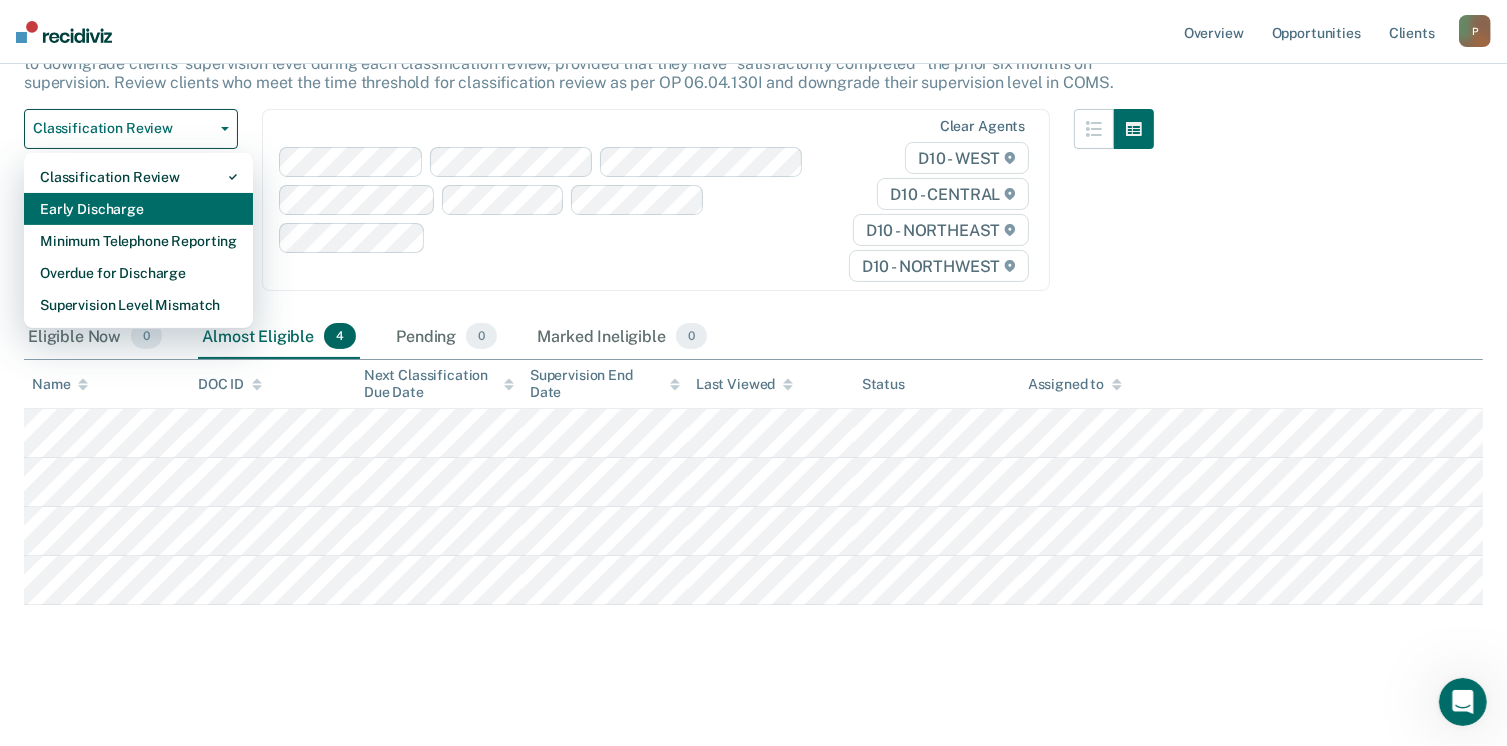 click on "Early Discharge" at bounding box center (138, 209) 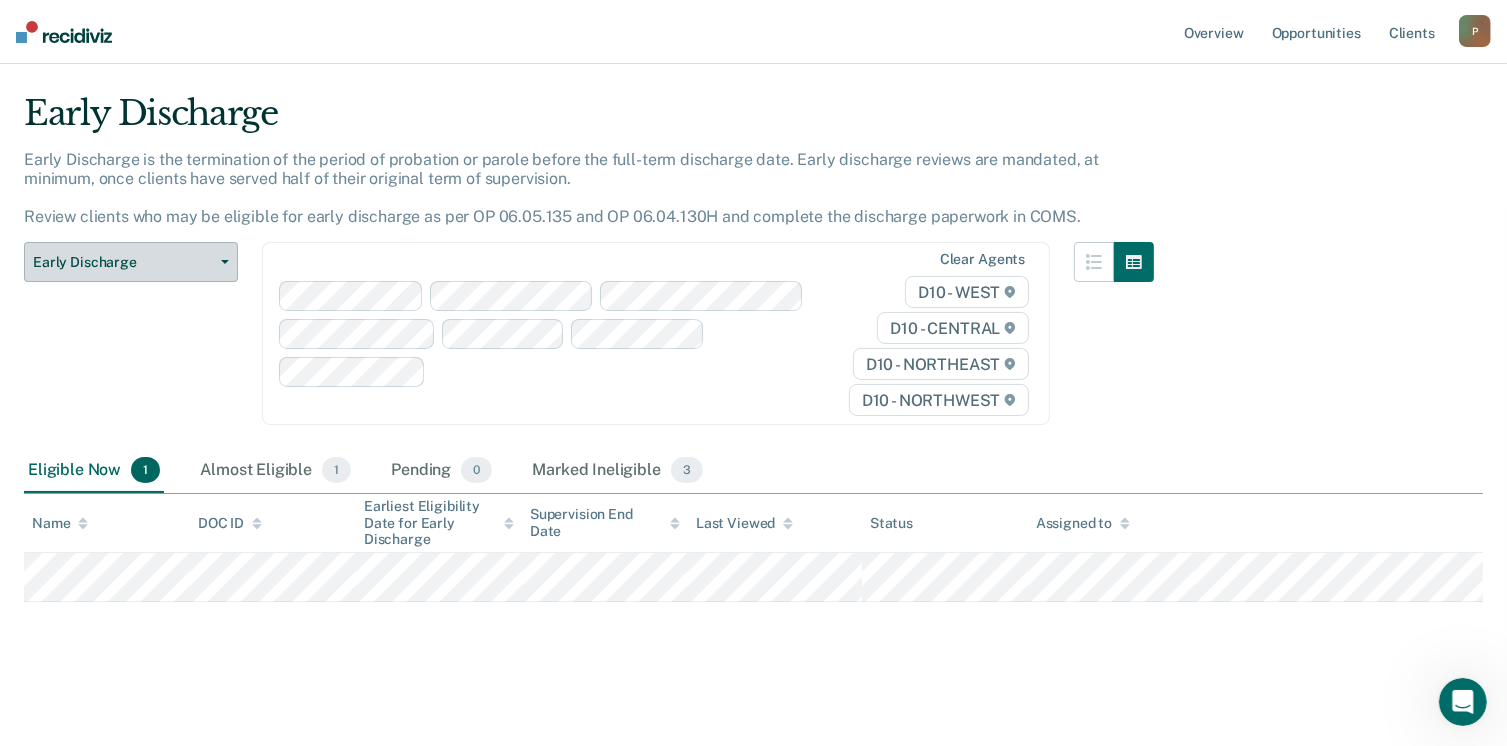 scroll, scrollTop: 0, scrollLeft: 0, axis: both 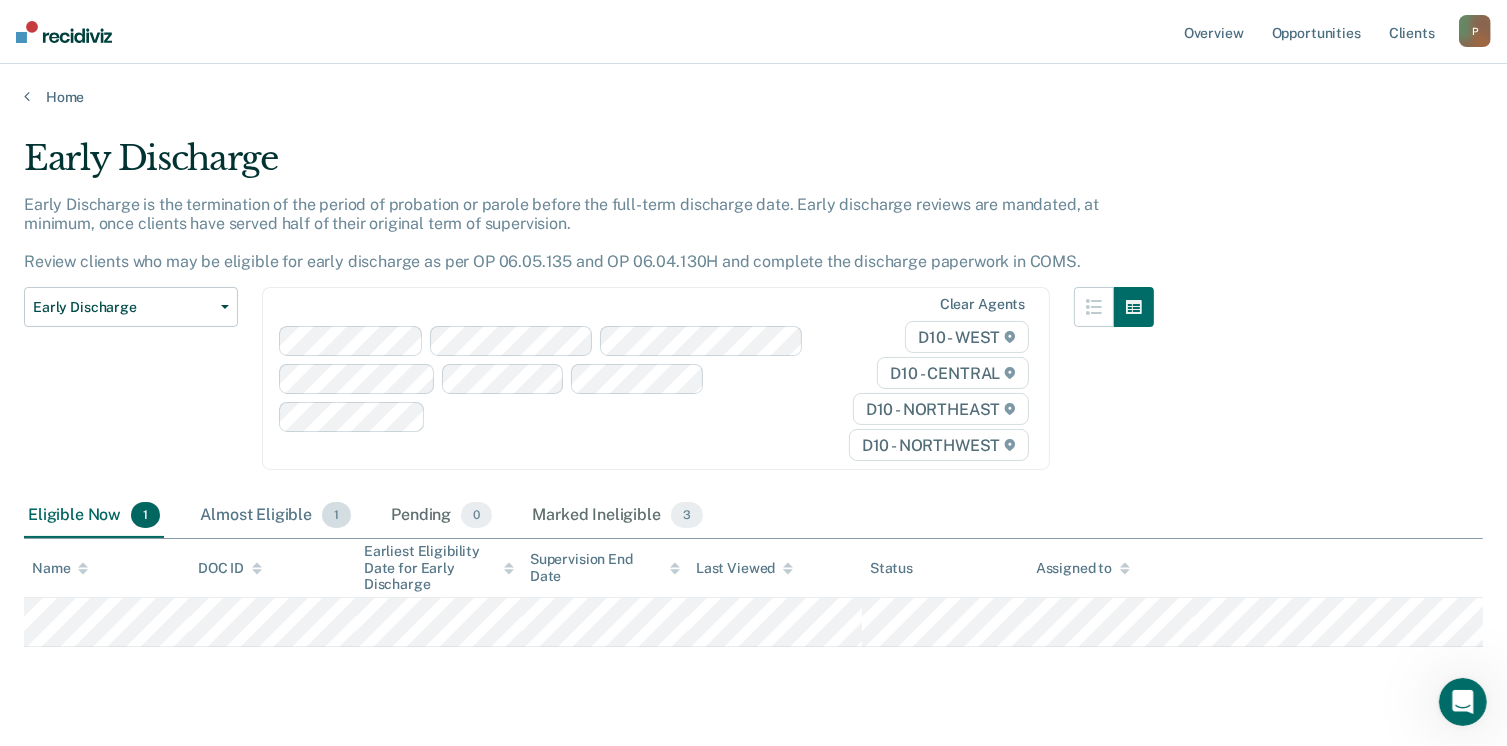 click on "Almost Eligible 1" at bounding box center [275, 516] 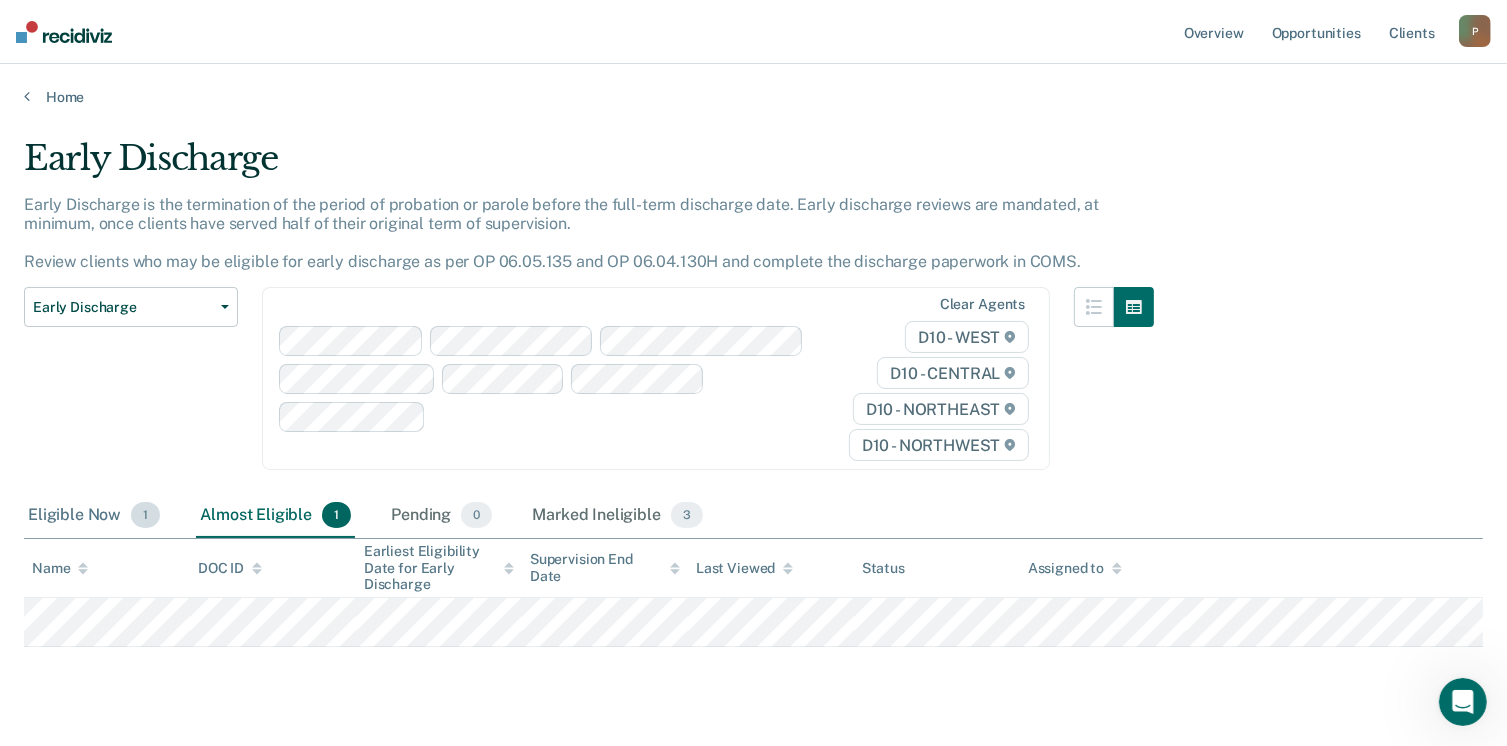 click on "Eligible Now 1" at bounding box center (94, 516) 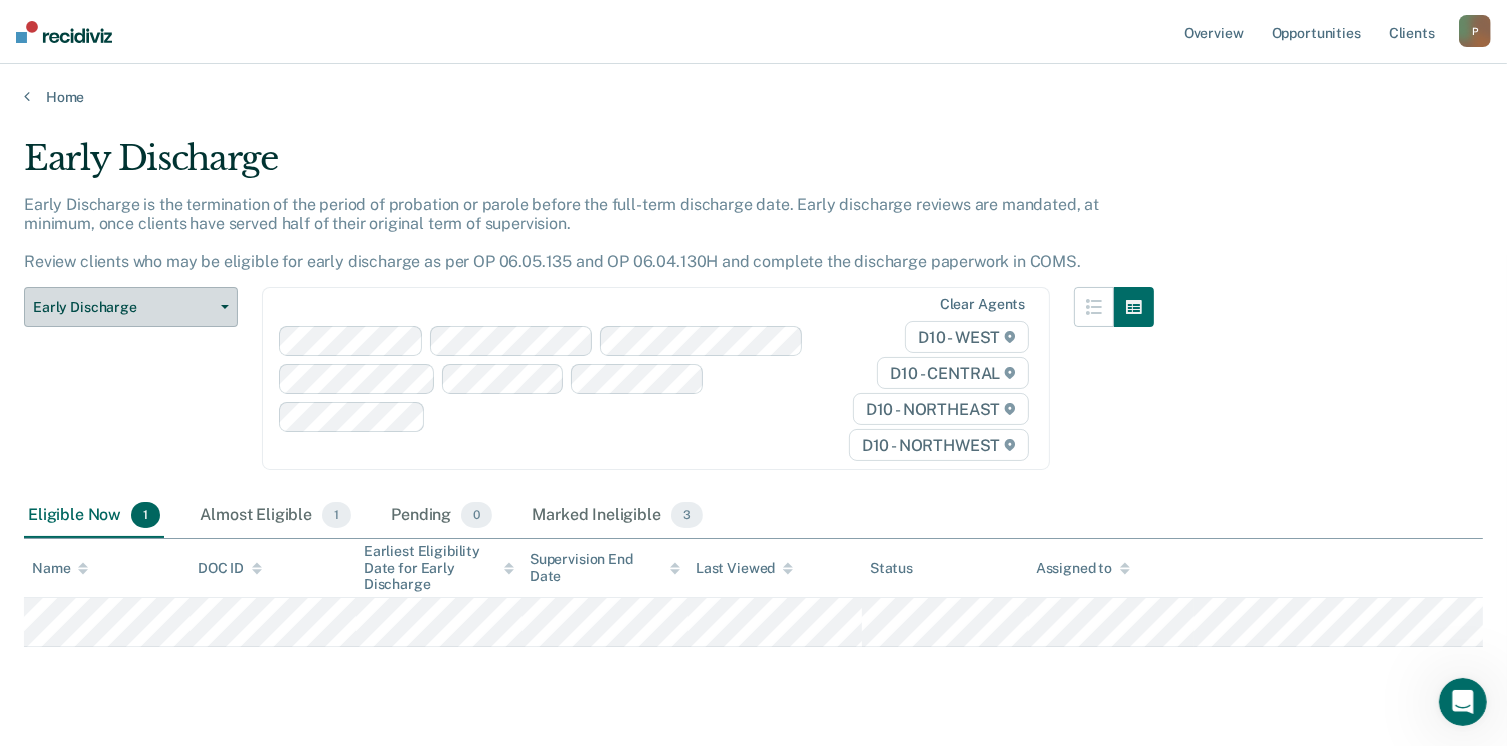 click on "Early Discharge" at bounding box center (131, 307) 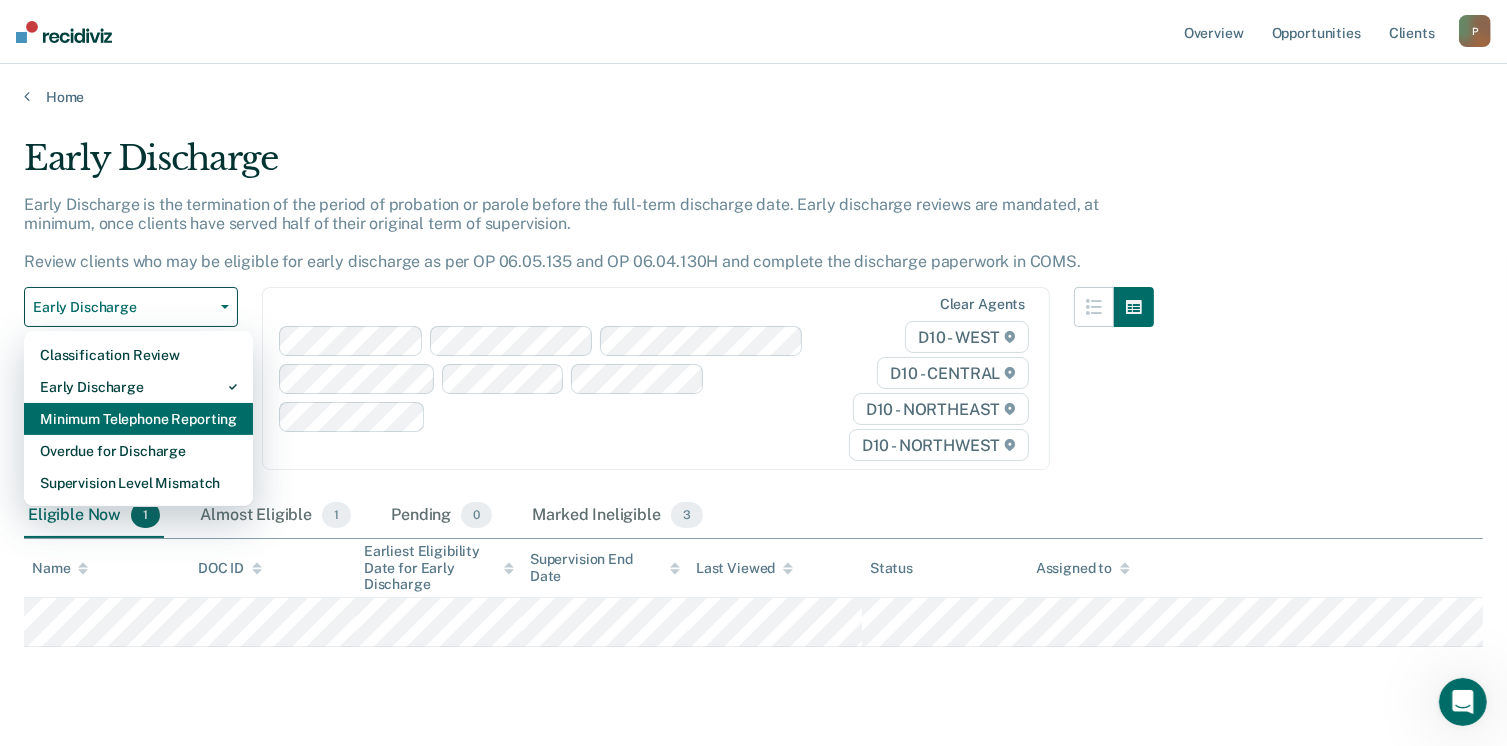 click on "Minimum Telephone Reporting" at bounding box center (138, 419) 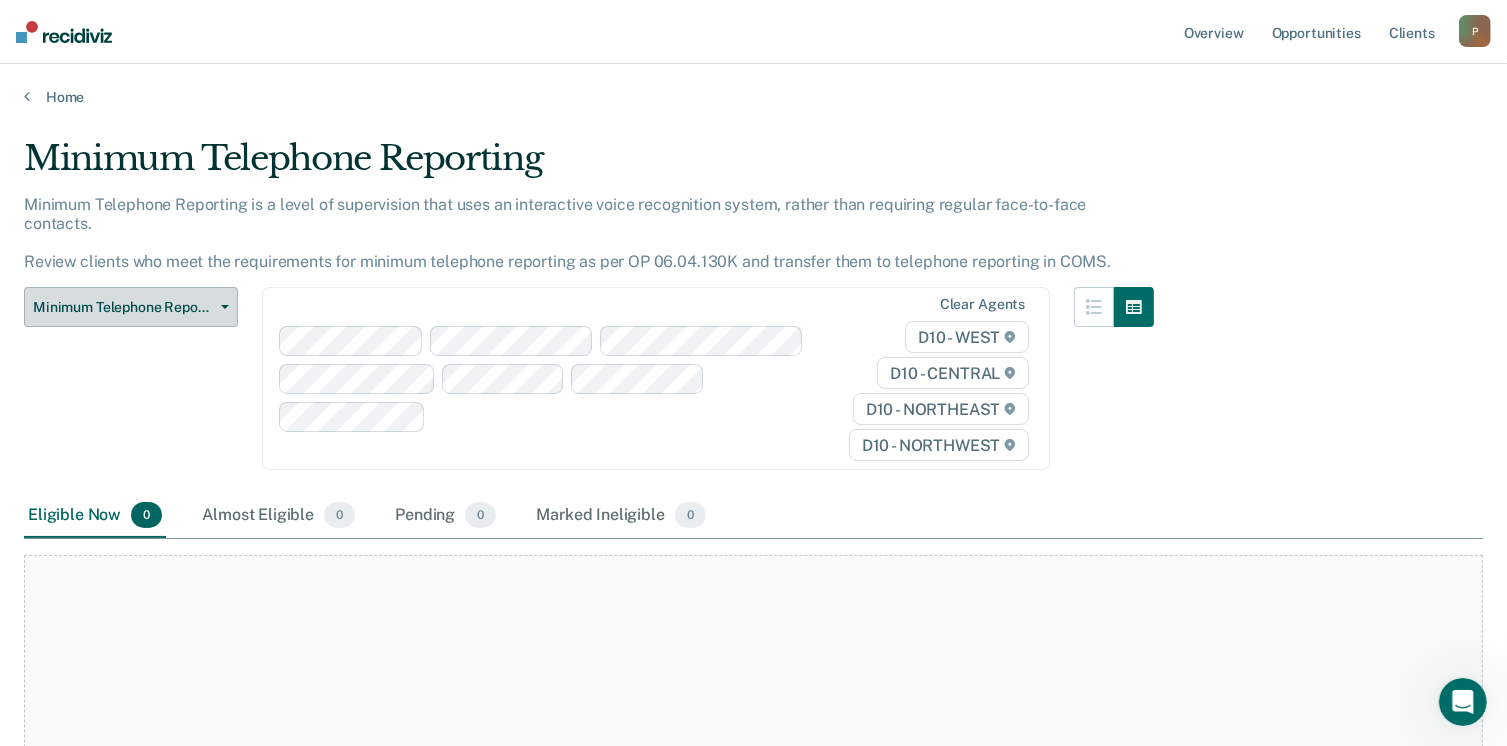 click on "Minimum Telephone Reporting" at bounding box center [131, 307] 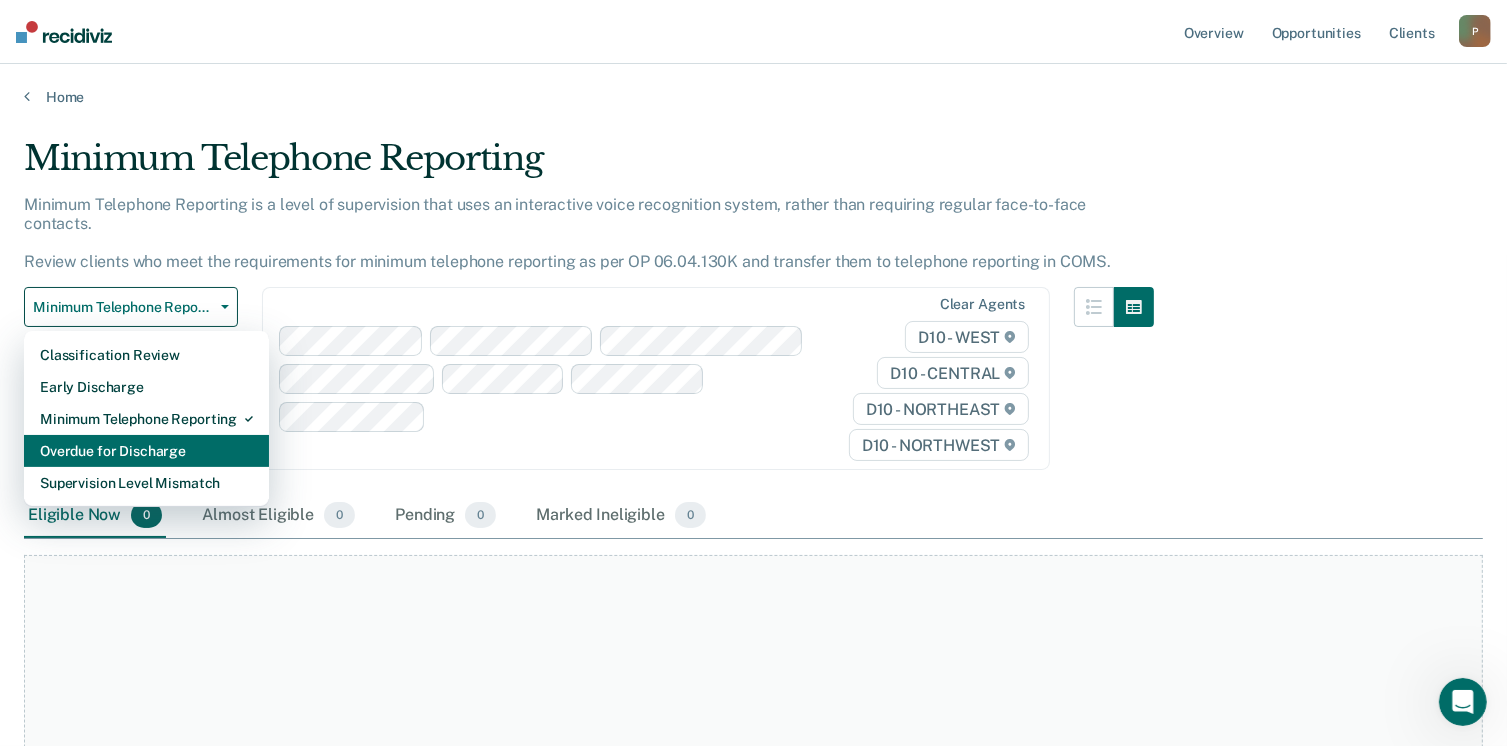 click on "Overdue for Discharge" at bounding box center [146, 451] 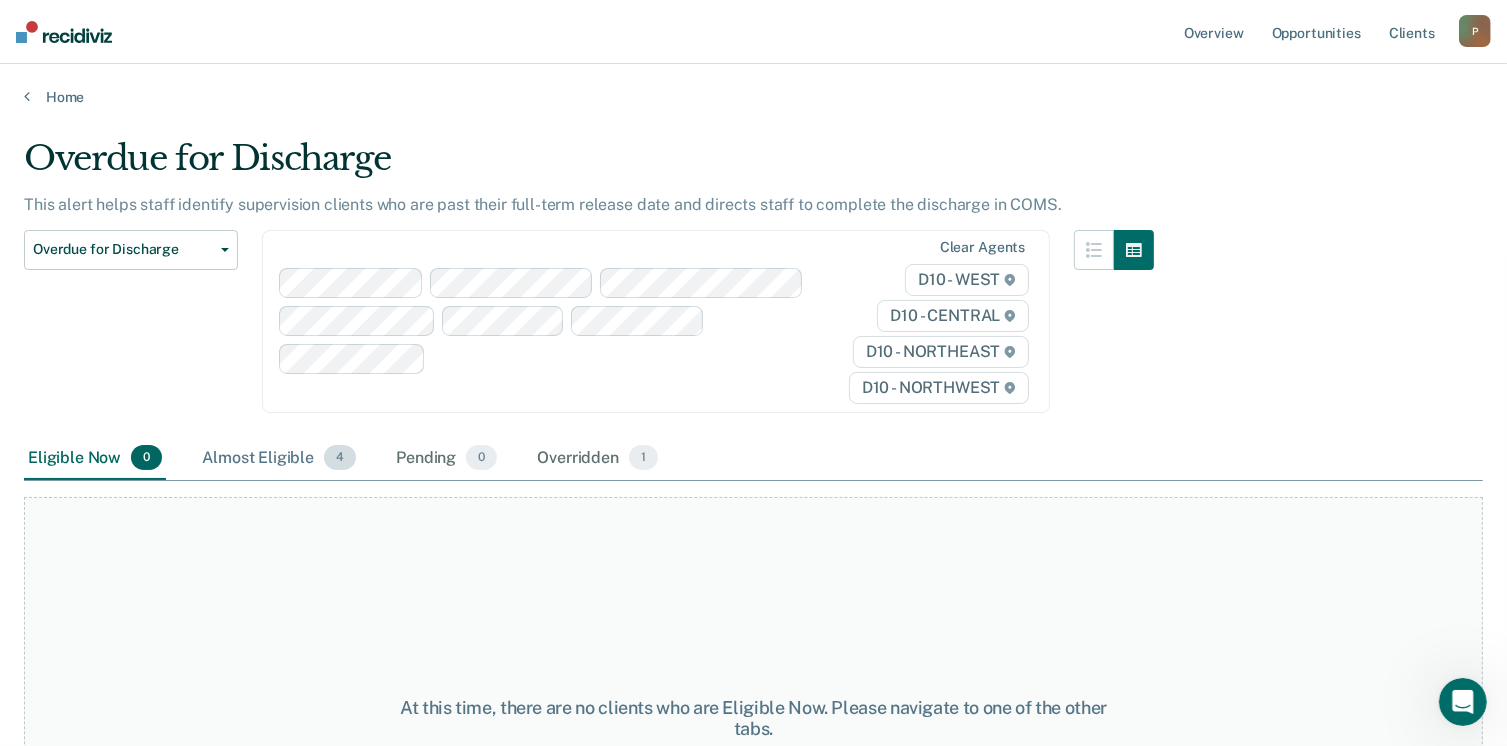 click on "Almost Eligible 4" at bounding box center [279, 459] 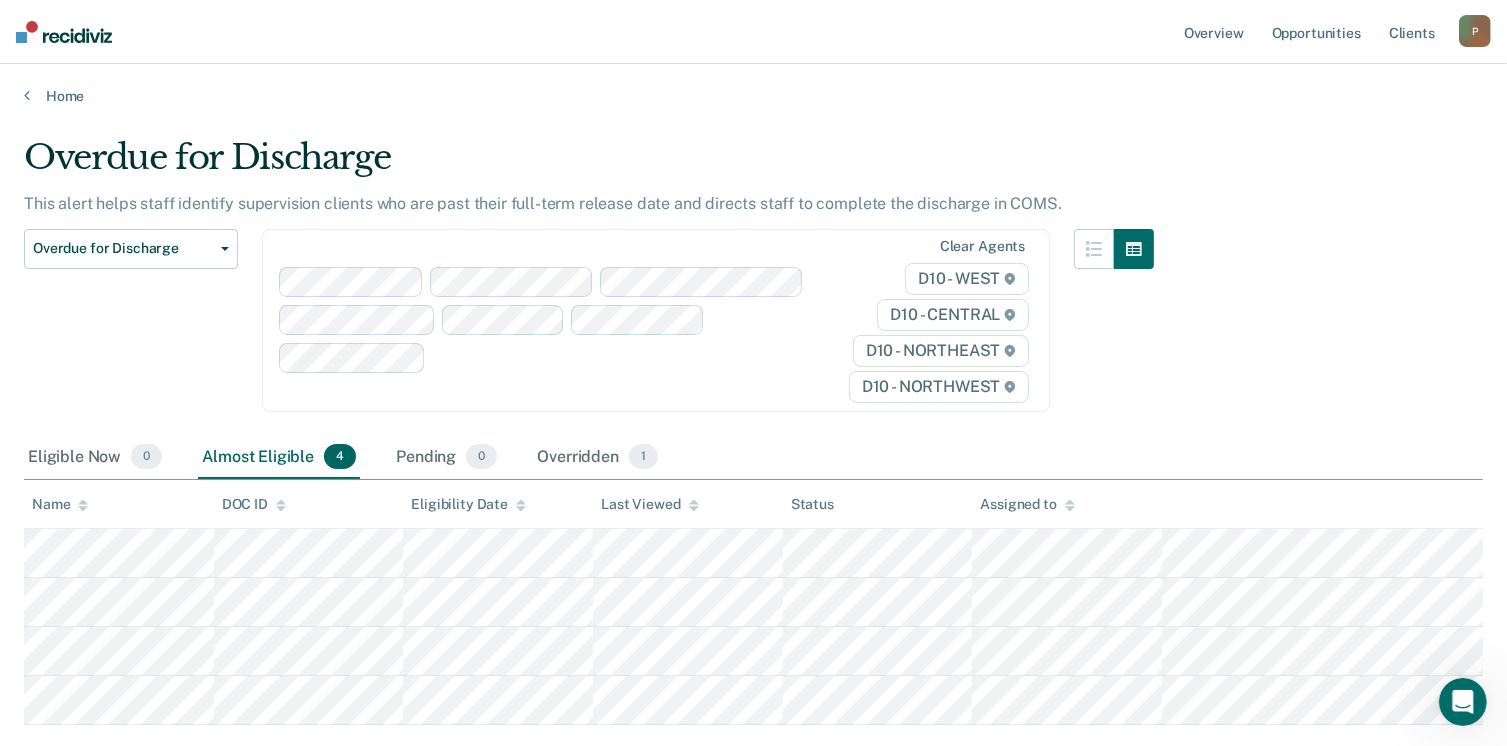 scroll, scrollTop: 0, scrollLeft: 0, axis: both 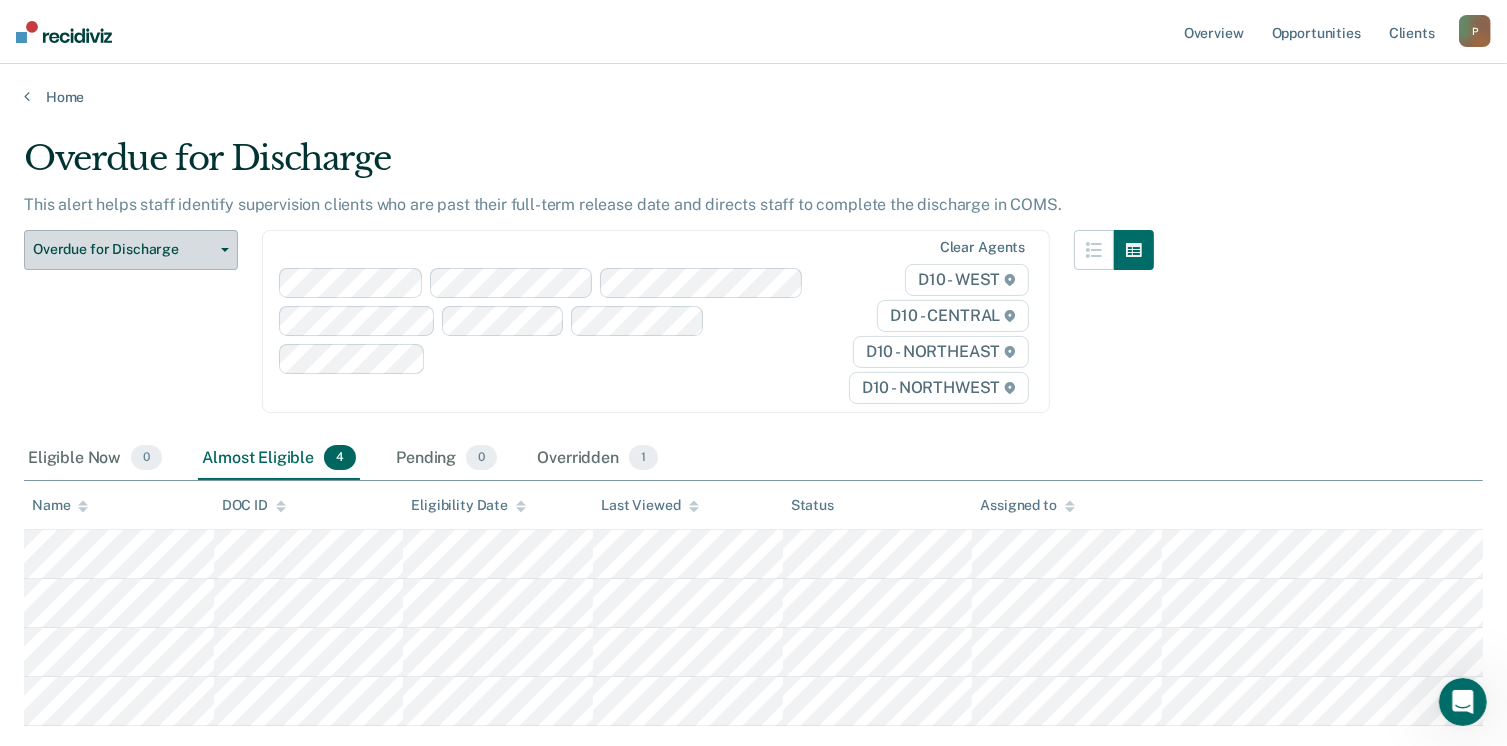 click on "Overdue for Discharge" at bounding box center (123, 249) 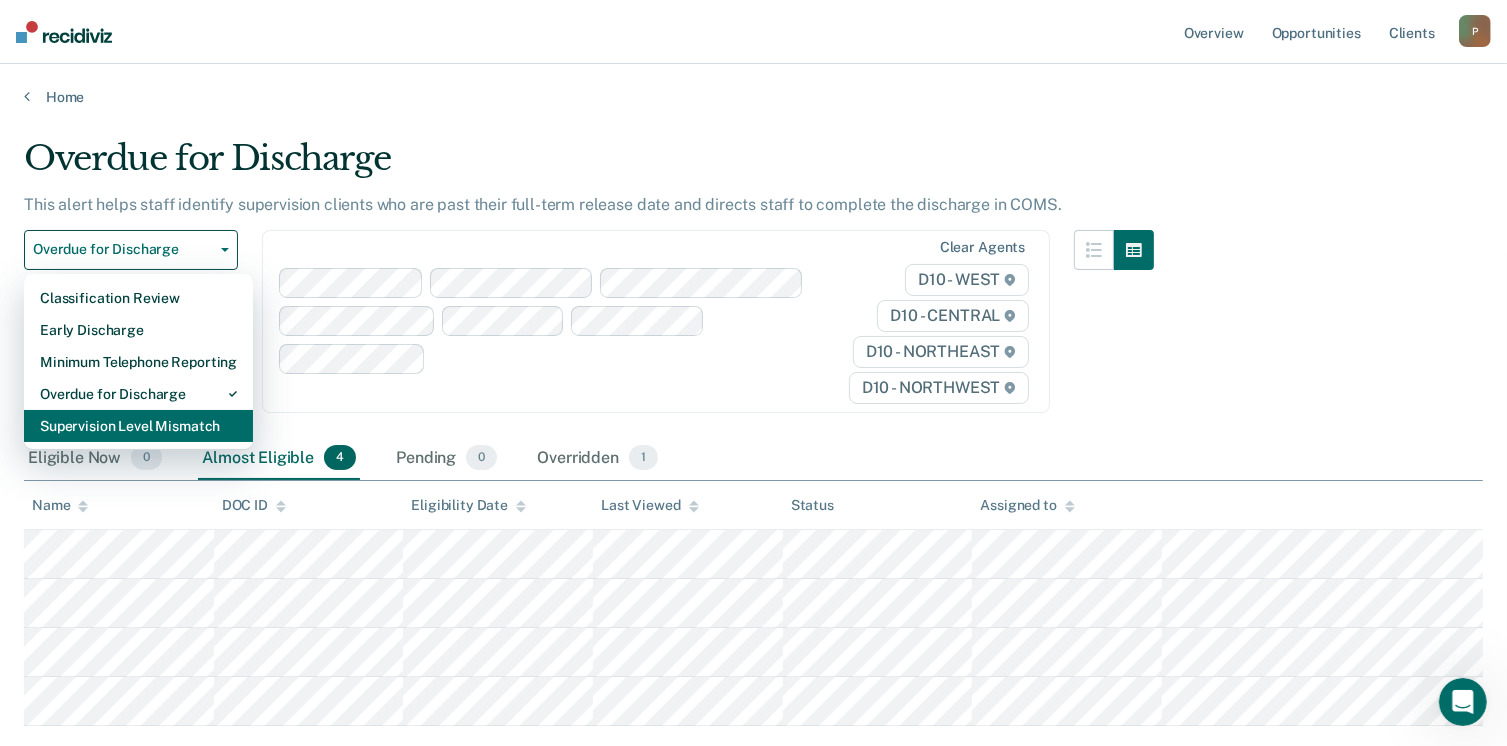 click on "Supervision Level Mismatch" at bounding box center [138, 426] 